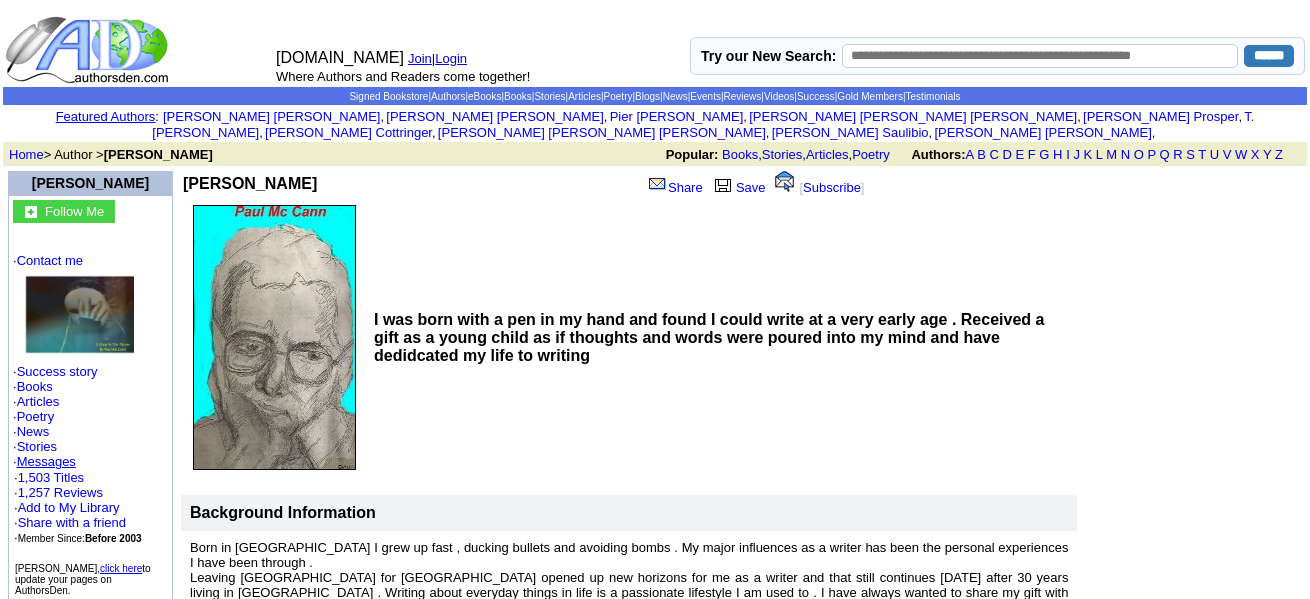 scroll, scrollTop: 0, scrollLeft: 0, axis: both 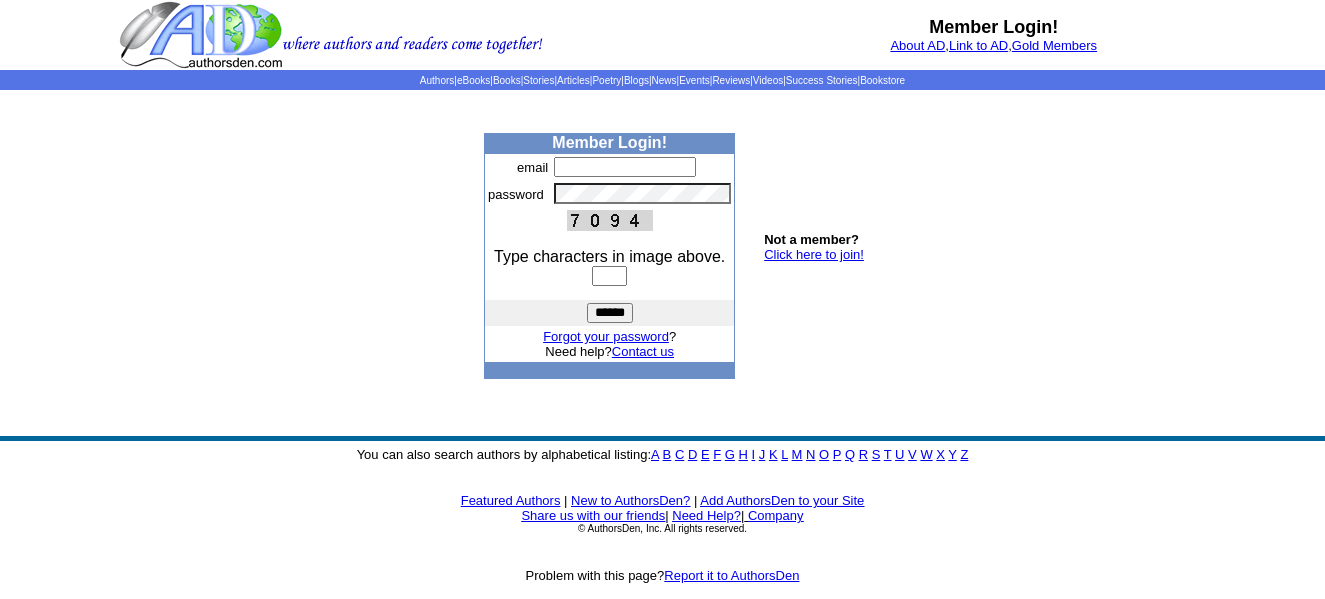 type on "**********" 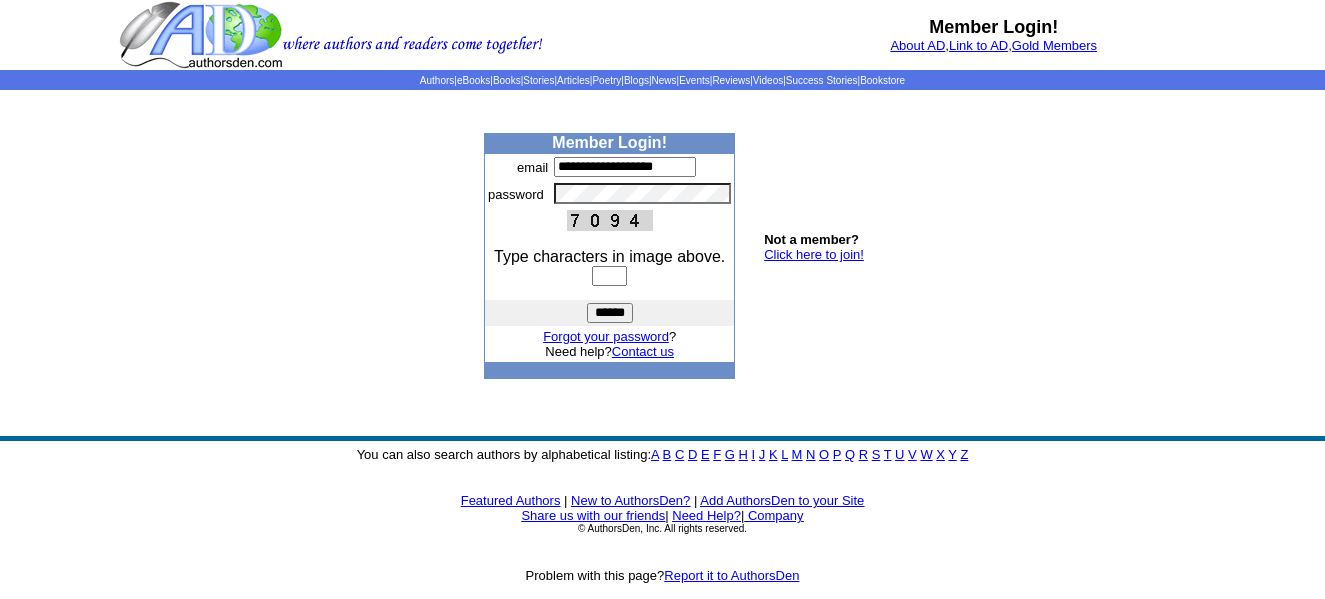 drag, startPoint x: 603, startPoint y: 285, endPoint x: 612, endPoint y: 280, distance: 10.29563 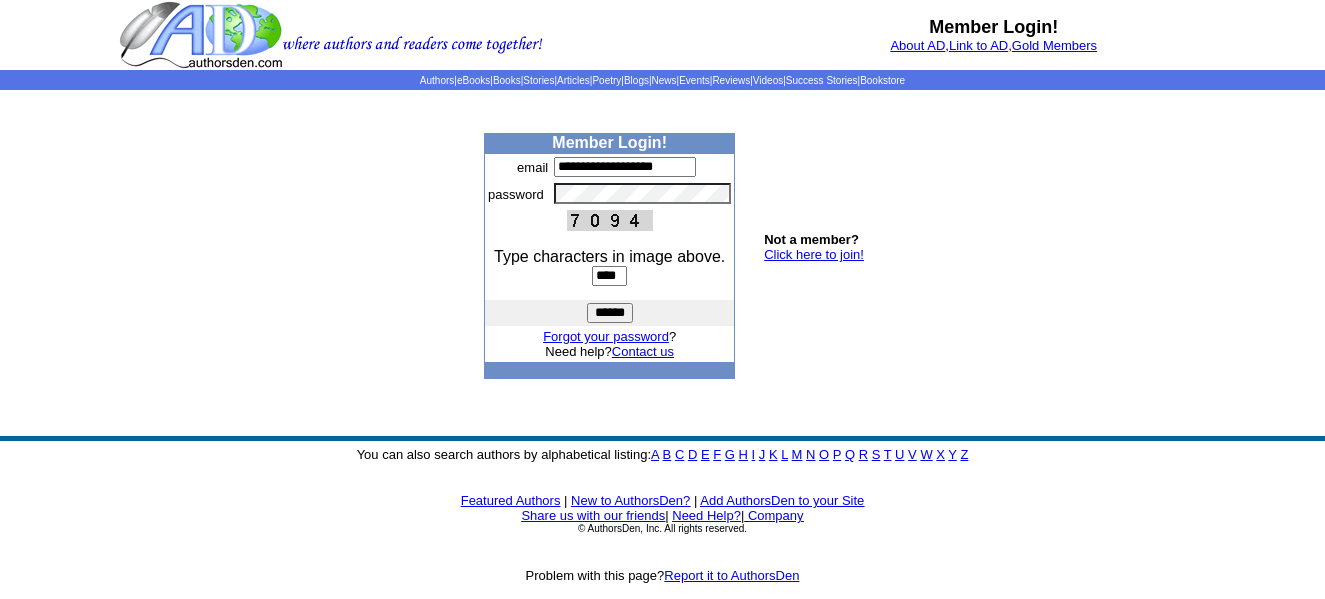 type on "****" 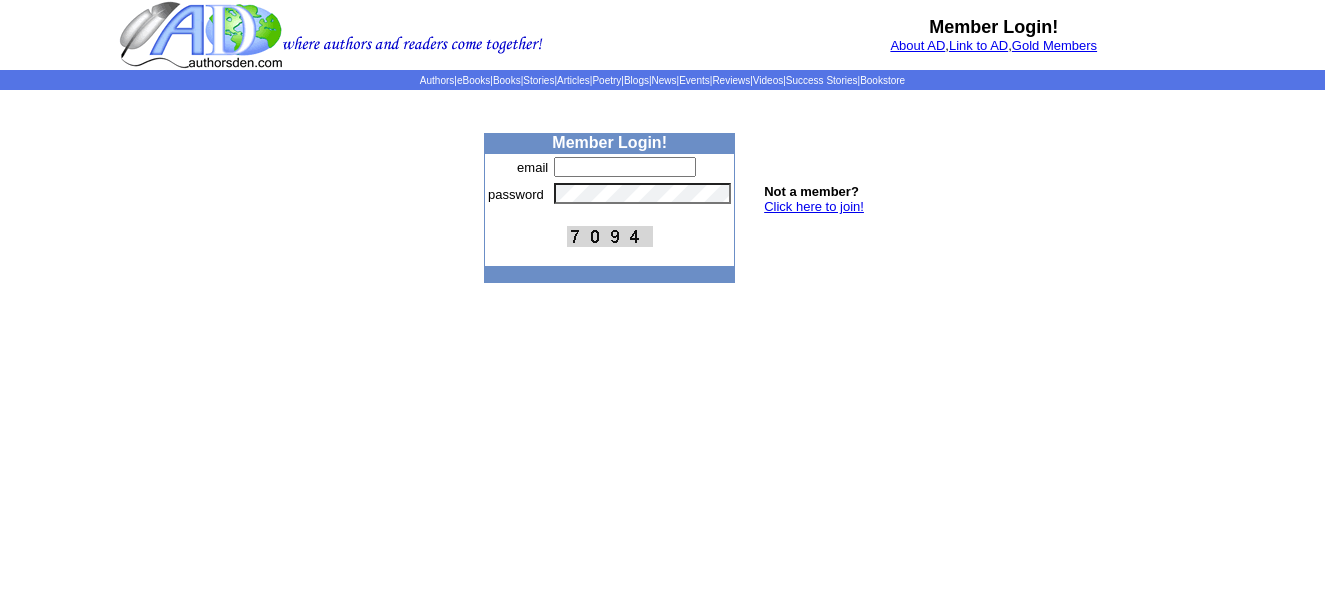 scroll, scrollTop: 0, scrollLeft: 0, axis: both 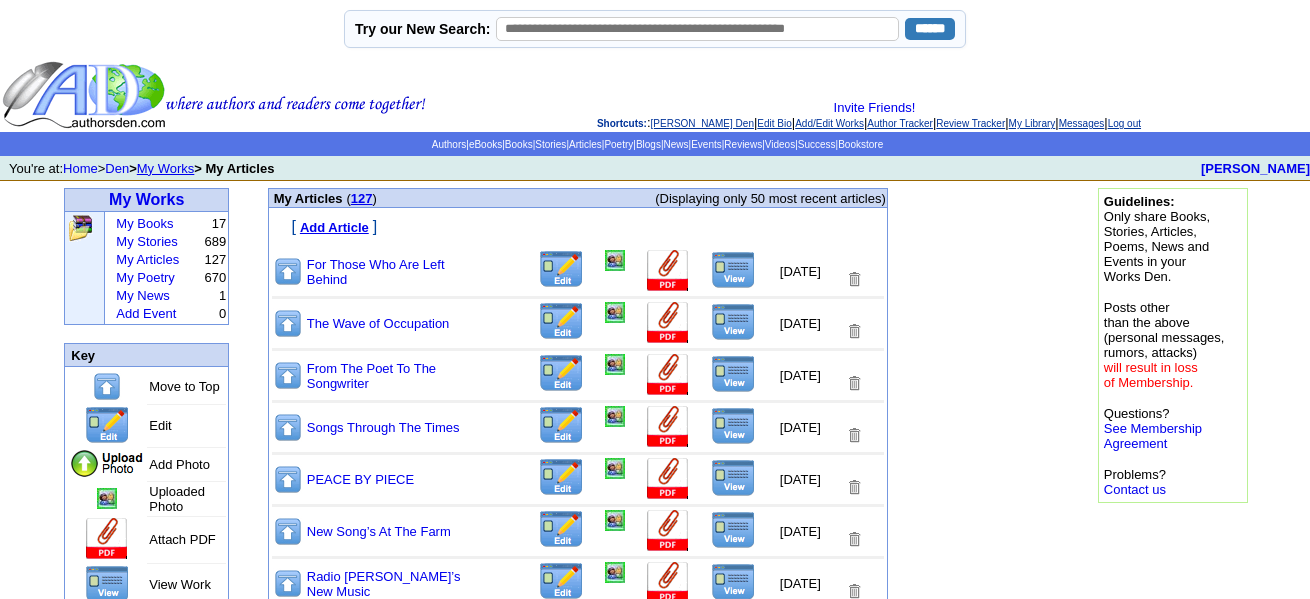 click on "Add Article" at bounding box center [334, 227] 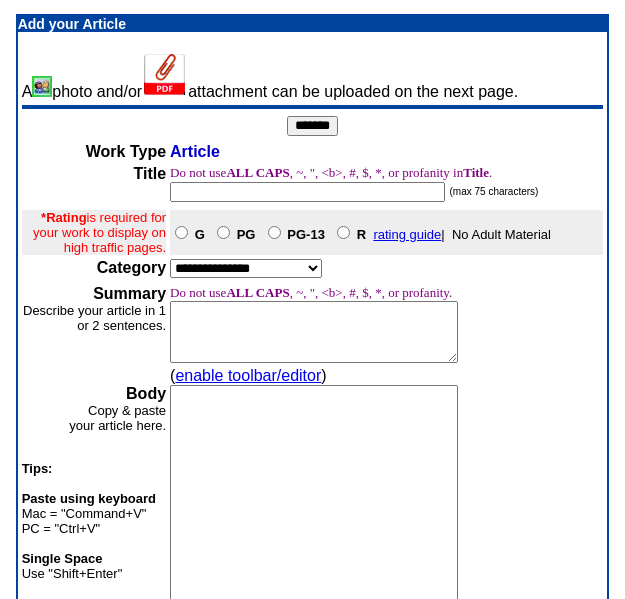 scroll, scrollTop: 0, scrollLeft: 0, axis: both 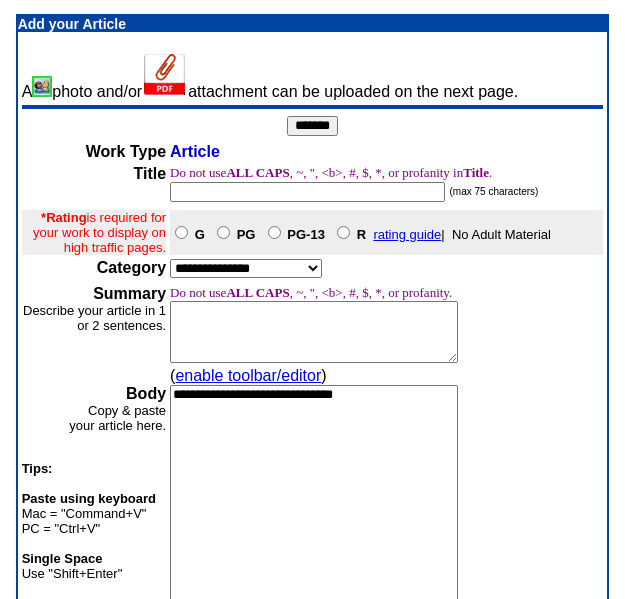 type on "**********" 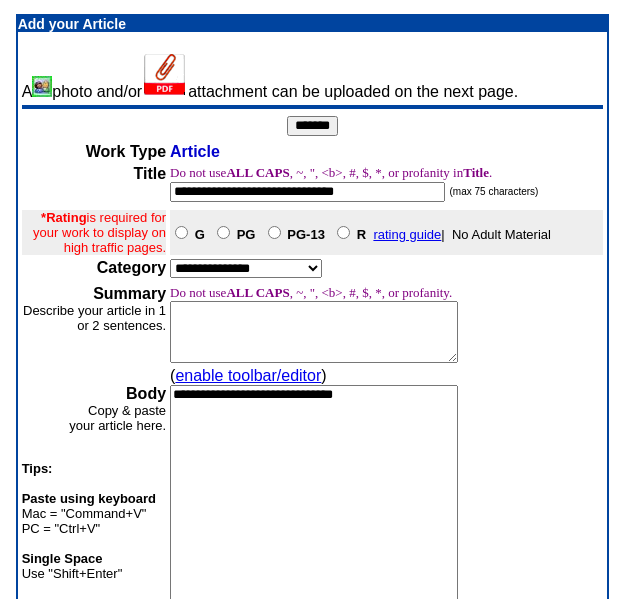 type on "**********" 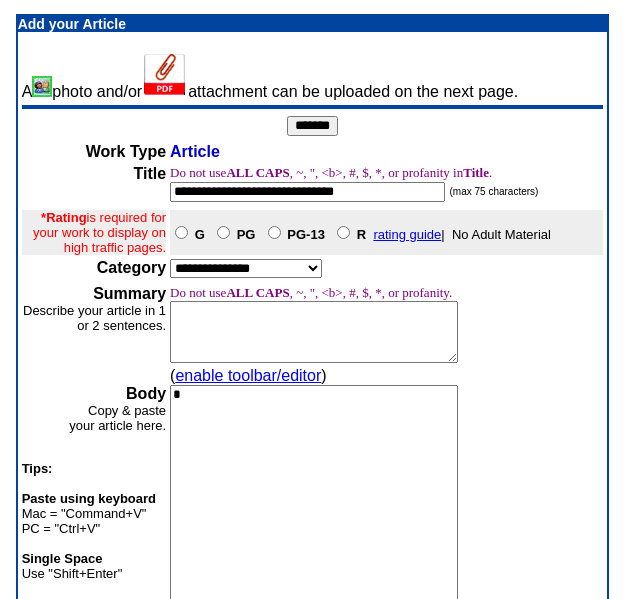 paste on "**********" 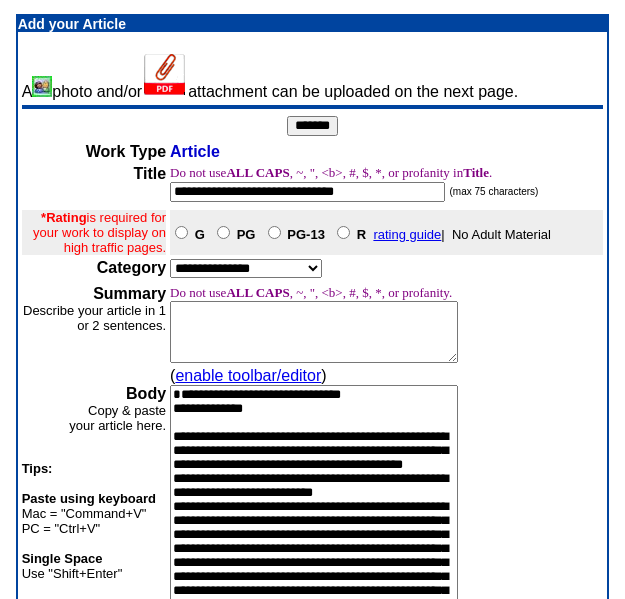 scroll, scrollTop: 95, scrollLeft: 0, axis: vertical 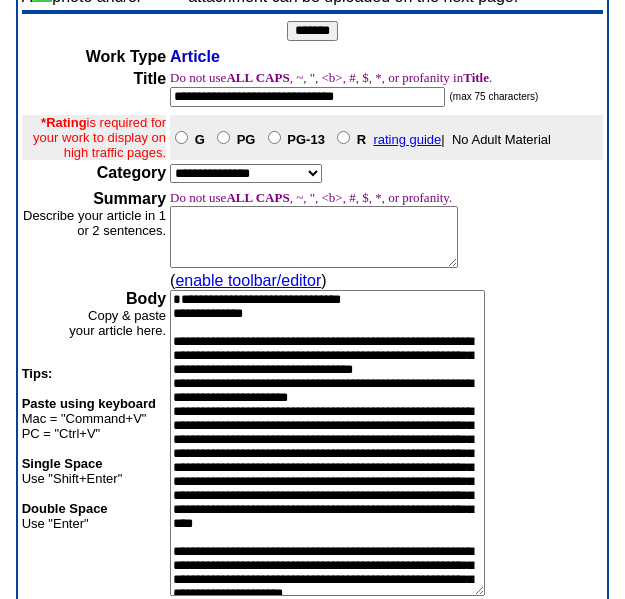 drag, startPoint x: 446, startPoint y: 302, endPoint x: -253, endPoint y: 169, distance: 711.5406 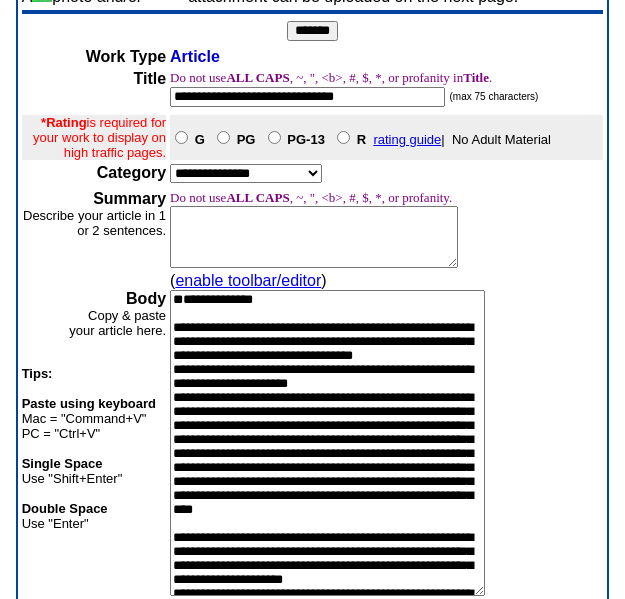 drag, startPoint x: 307, startPoint y: 323, endPoint x: 137, endPoint y: 312, distance: 170.35551 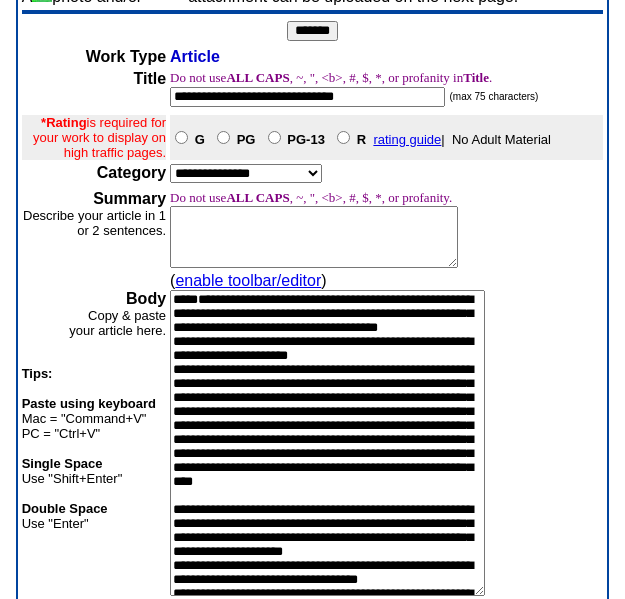 scroll, scrollTop: 793, scrollLeft: 0, axis: vertical 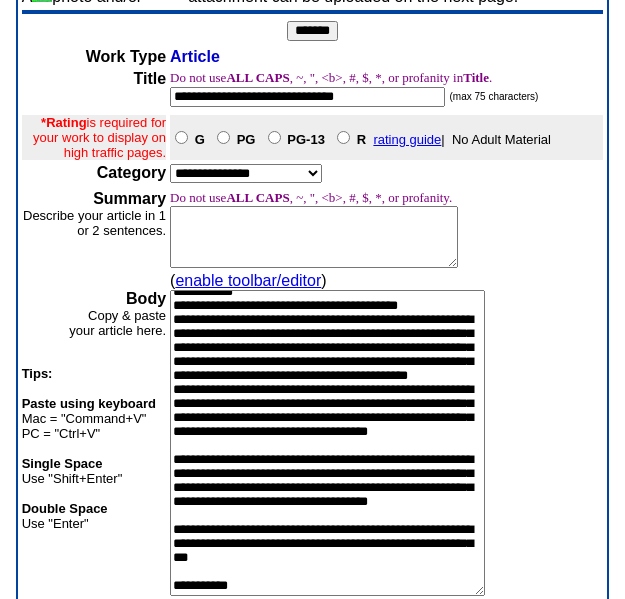 click at bounding box center [327, 443] 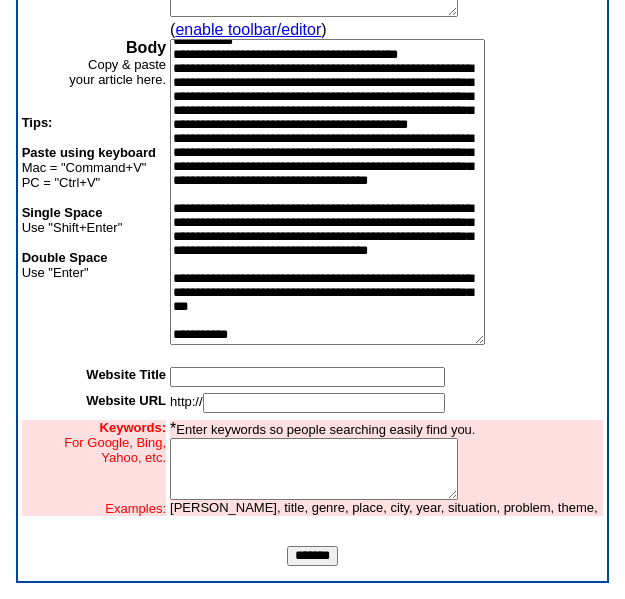 scroll, scrollTop: 368, scrollLeft: 0, axis: vertical 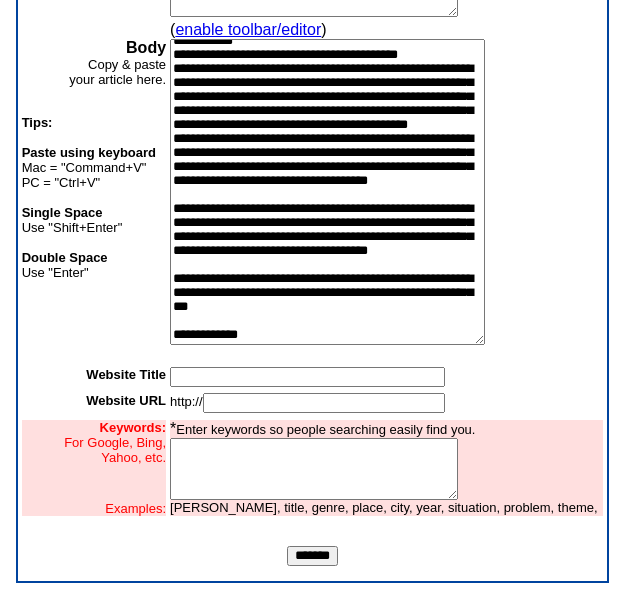 paste on "**********" 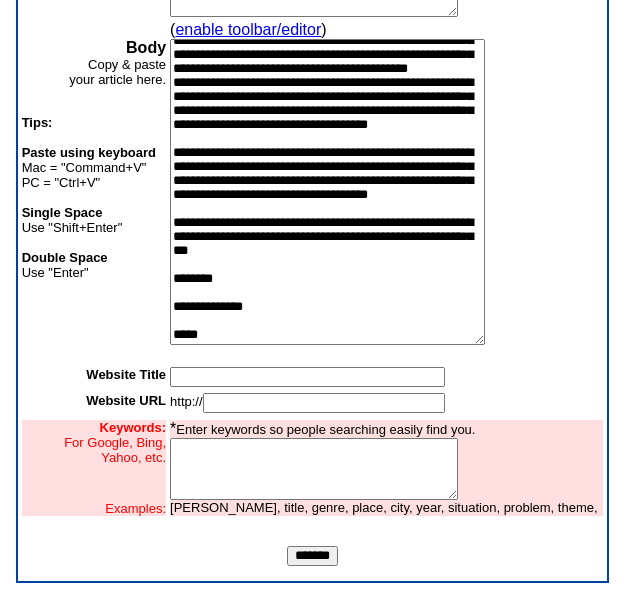 scroll, scrollTop: 823, scrollLeft: 0, axis: vertical 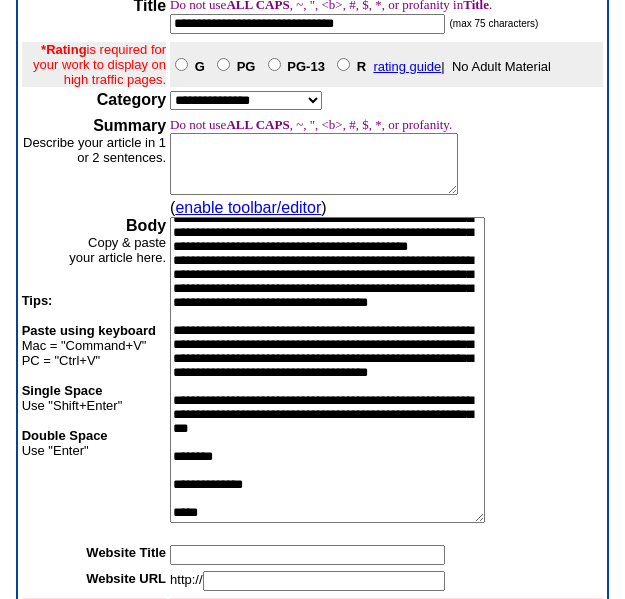 click at bounding box center [327, 370] 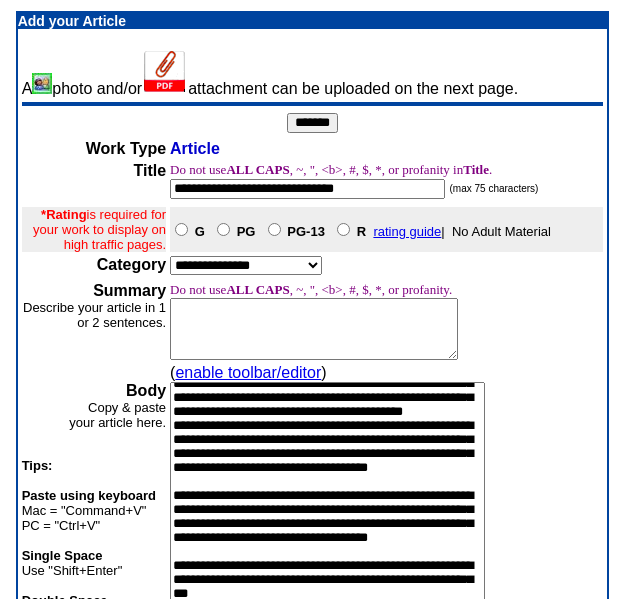 scroll, scrollTop: 0, scrollLeft: 0, axis: both 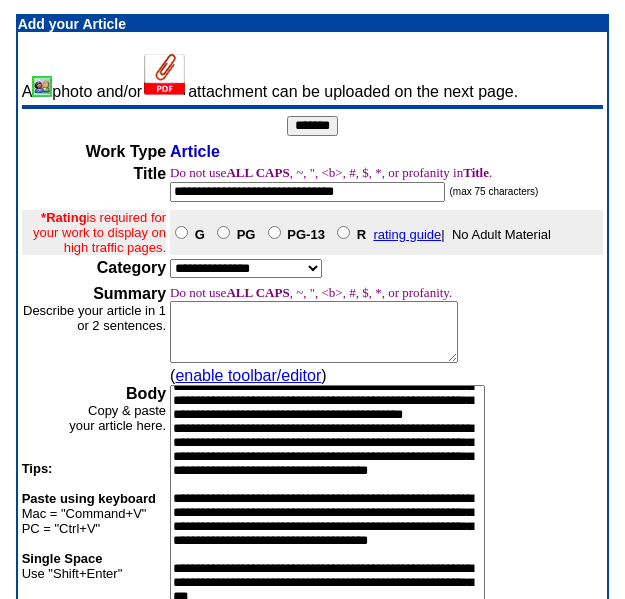 drag, startPoint x: 484, startPoint y: 537, endPoint x: 454, endPoint y: 547, distance: 31.622776 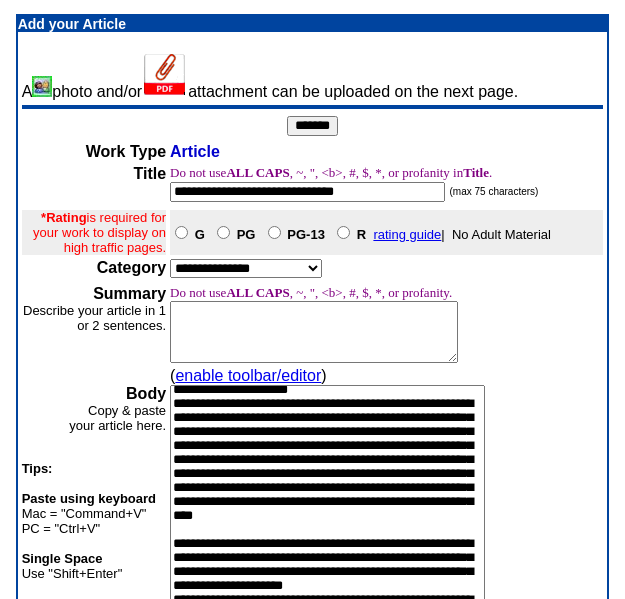 scroll, scrollTop: 0, scrollLeft: 0, axis: both 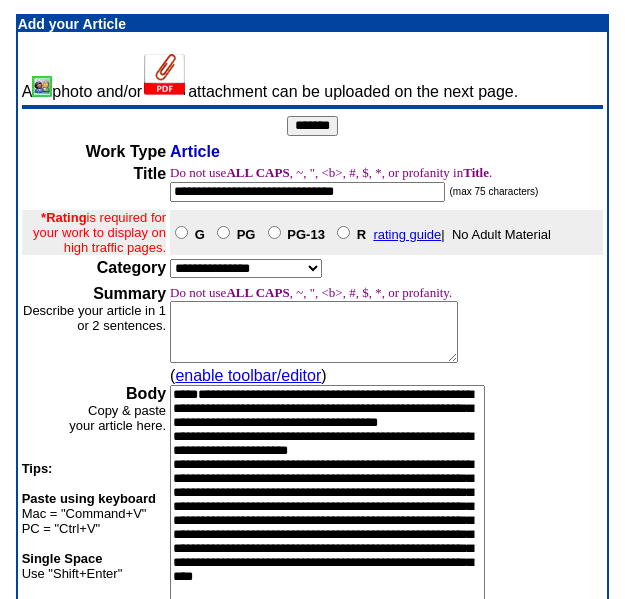 drag, startPoint x: 339, startPoint y: 442, endPoint x: 250, endPoint y: 442, distance: 89 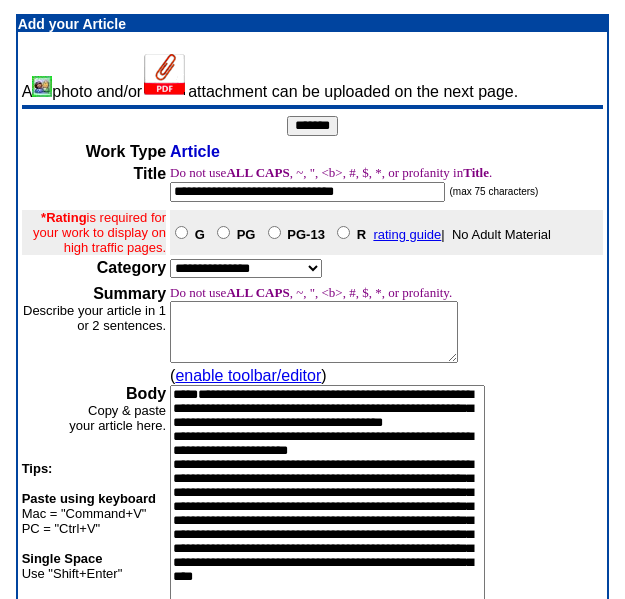 type on "**********" 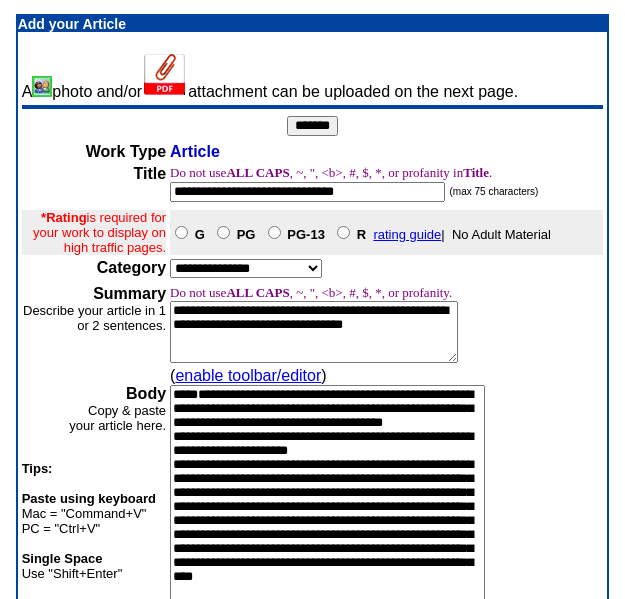 type on "**********" 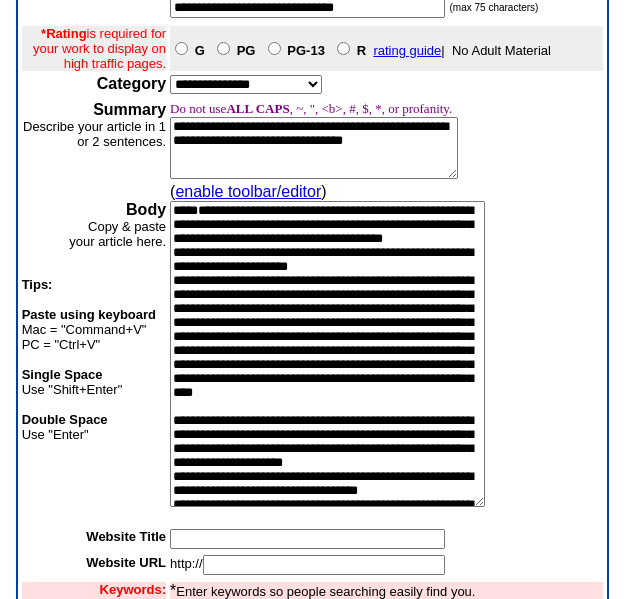 scroll, scrollTop: 200, scrollLeft: 0, axis: vertical 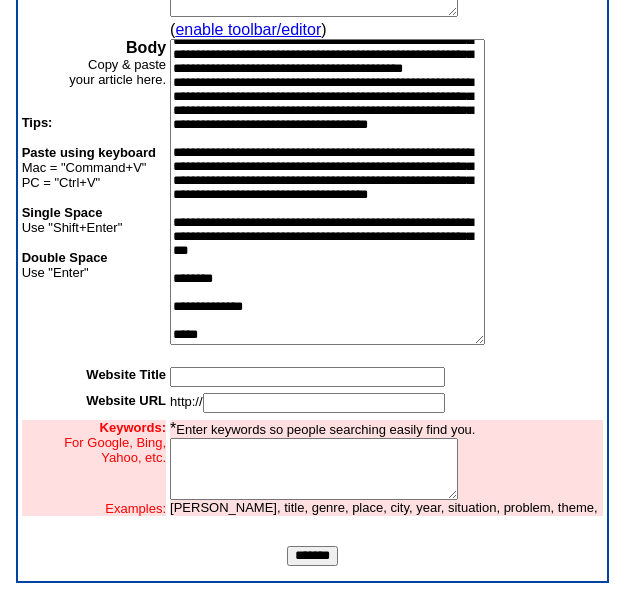 click at bounding box center (307, 377) 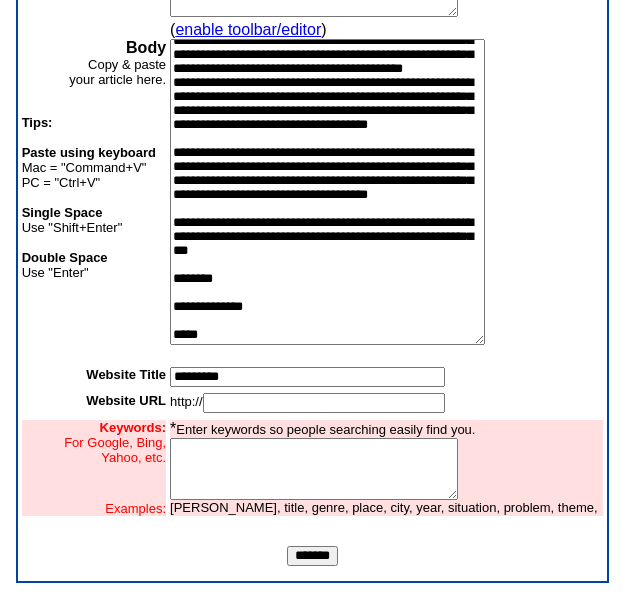 click at bounding box center [324, 403] 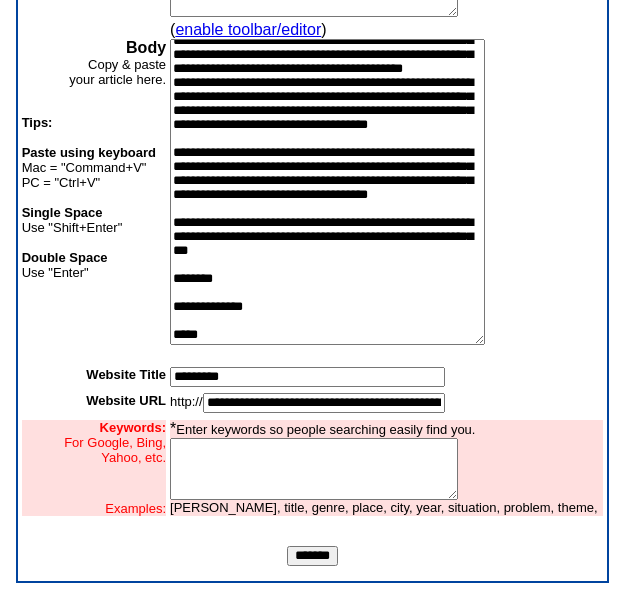 click at bounding box center [314, 469] 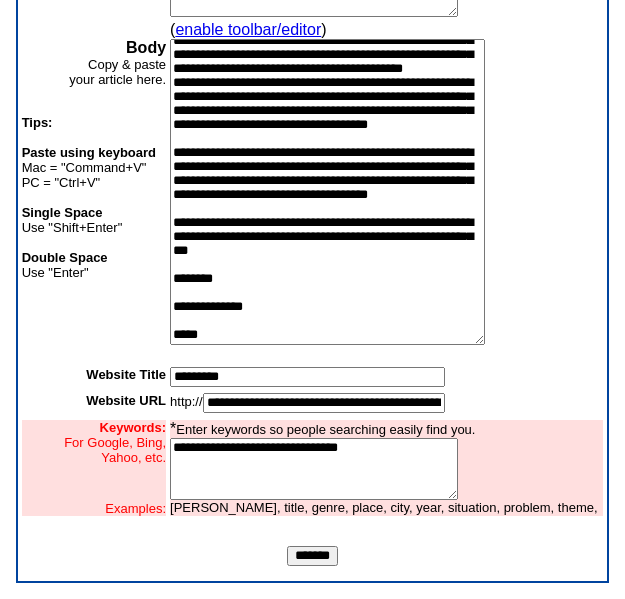 type on "**********" 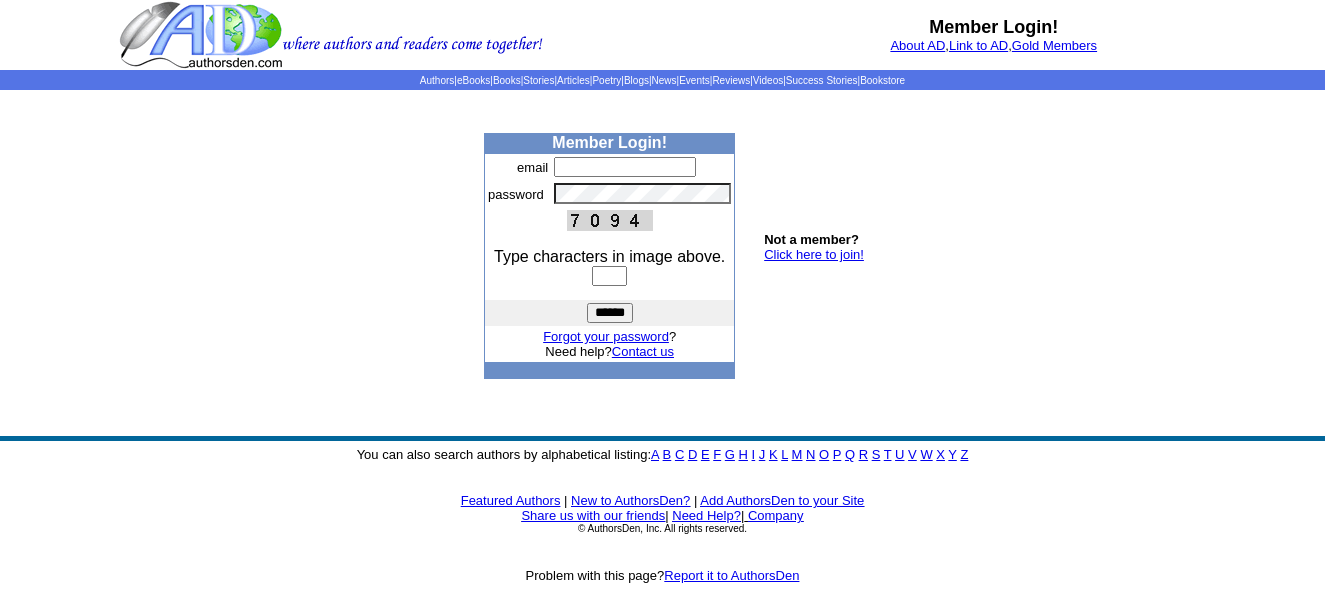 scroll, scrollTop: 0, scrollLeft: 0, axis: both 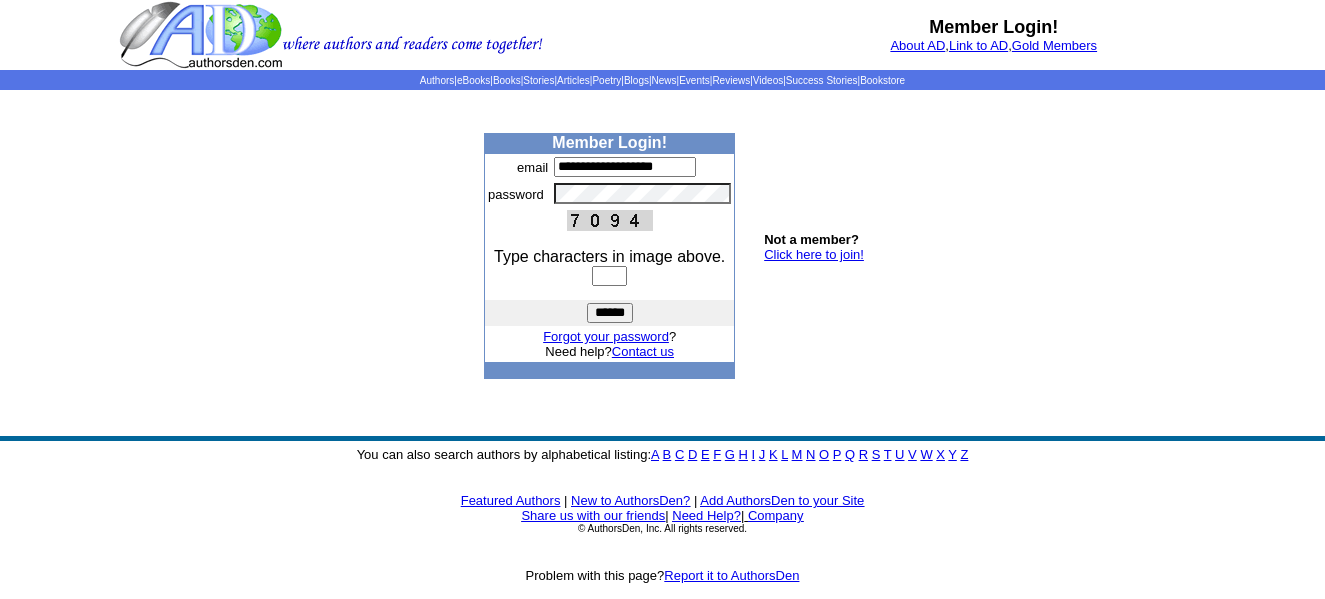click at bounding box center [609, 276] 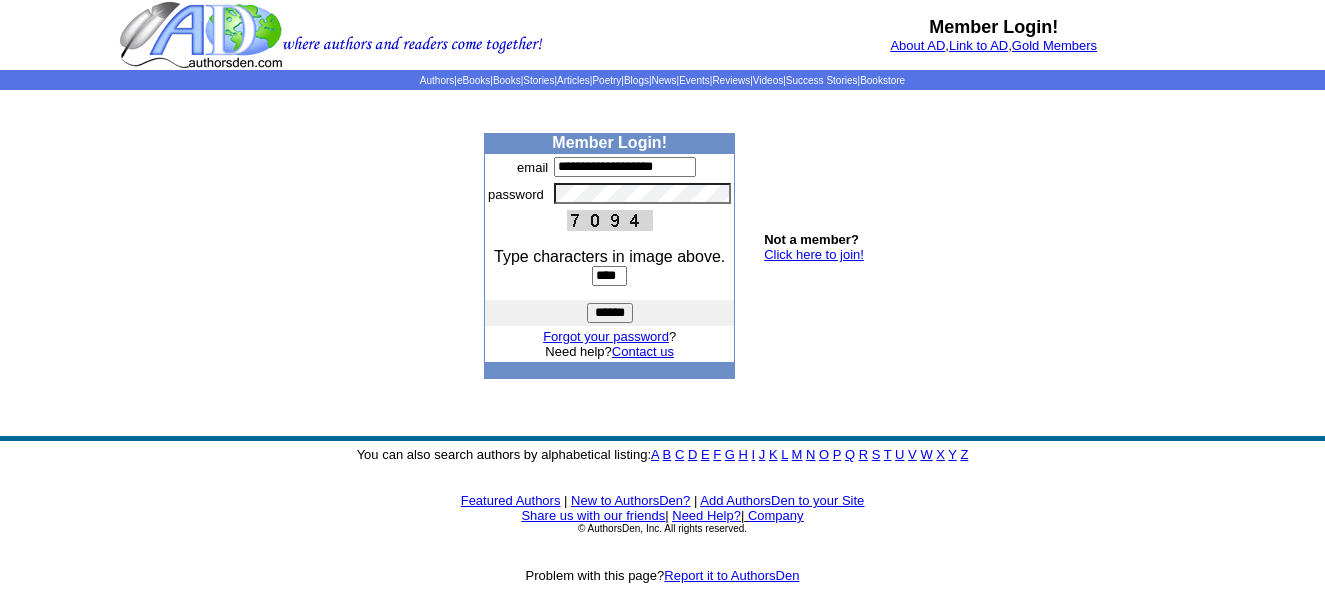type on "****" 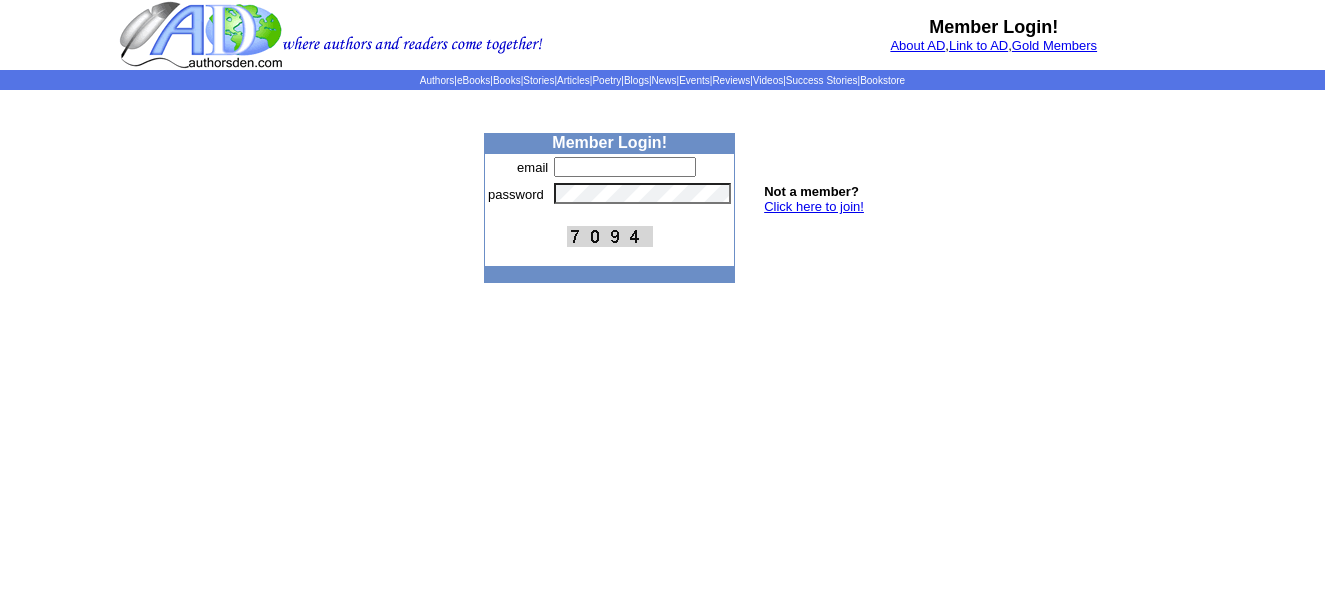 scroll, scrollTop: 0, scrollLeft: 0, axis: both 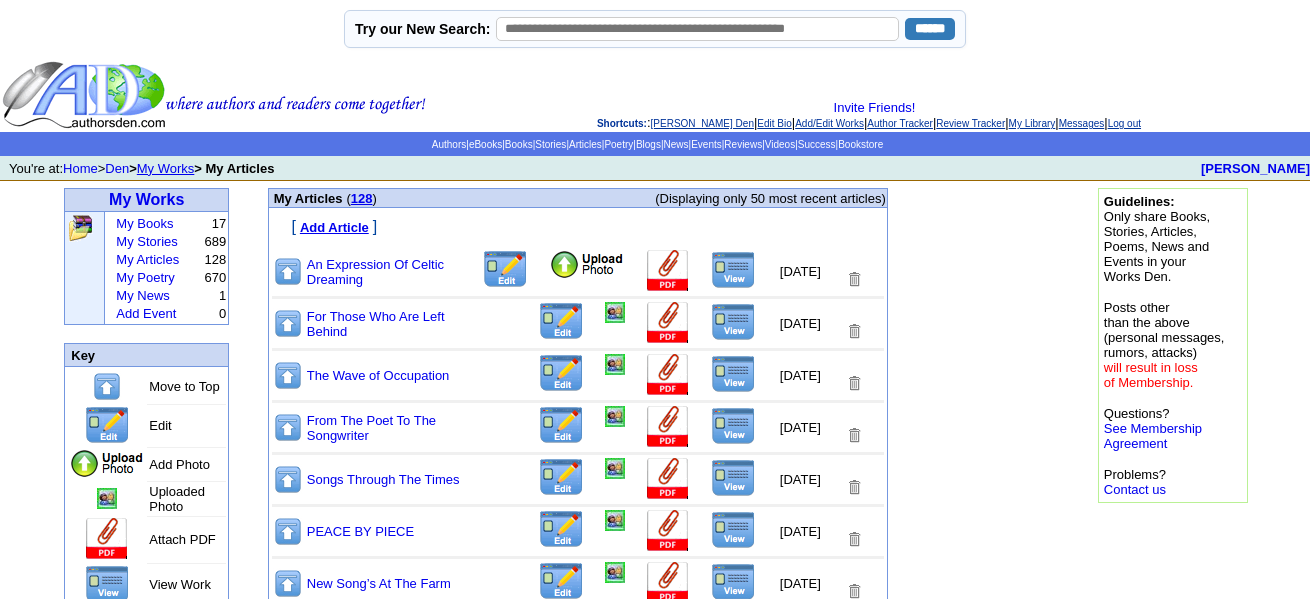 click at bounding box center (587, 265) 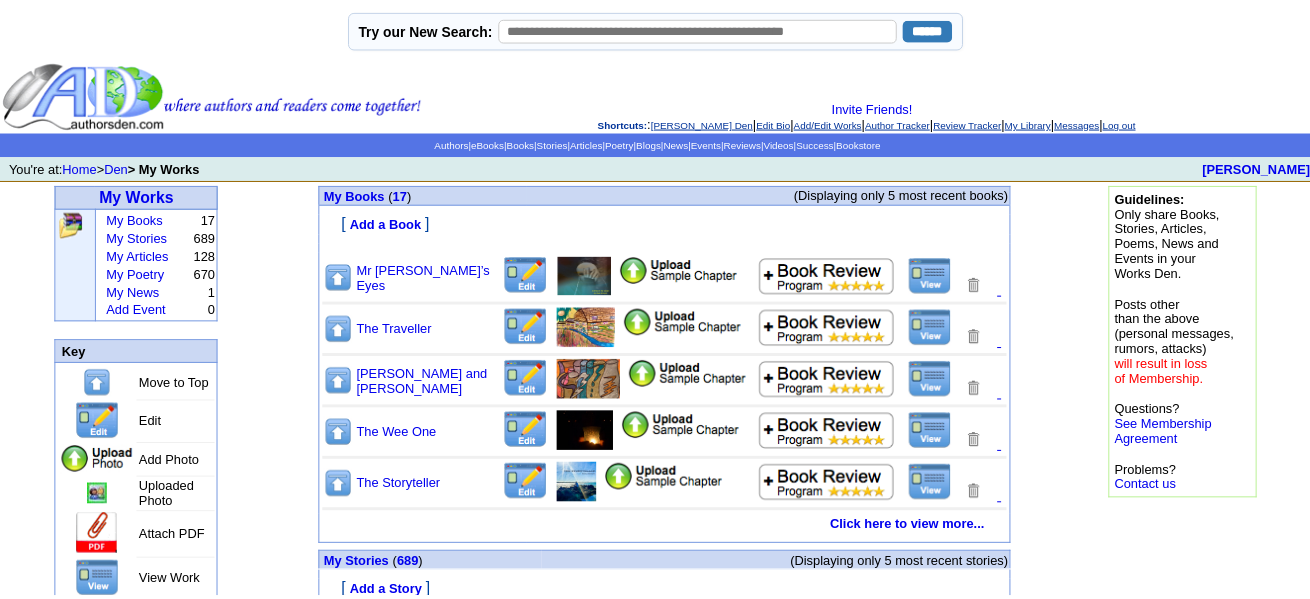 scroll, scrollTop: 0, scrollLeft: 0, axis: both 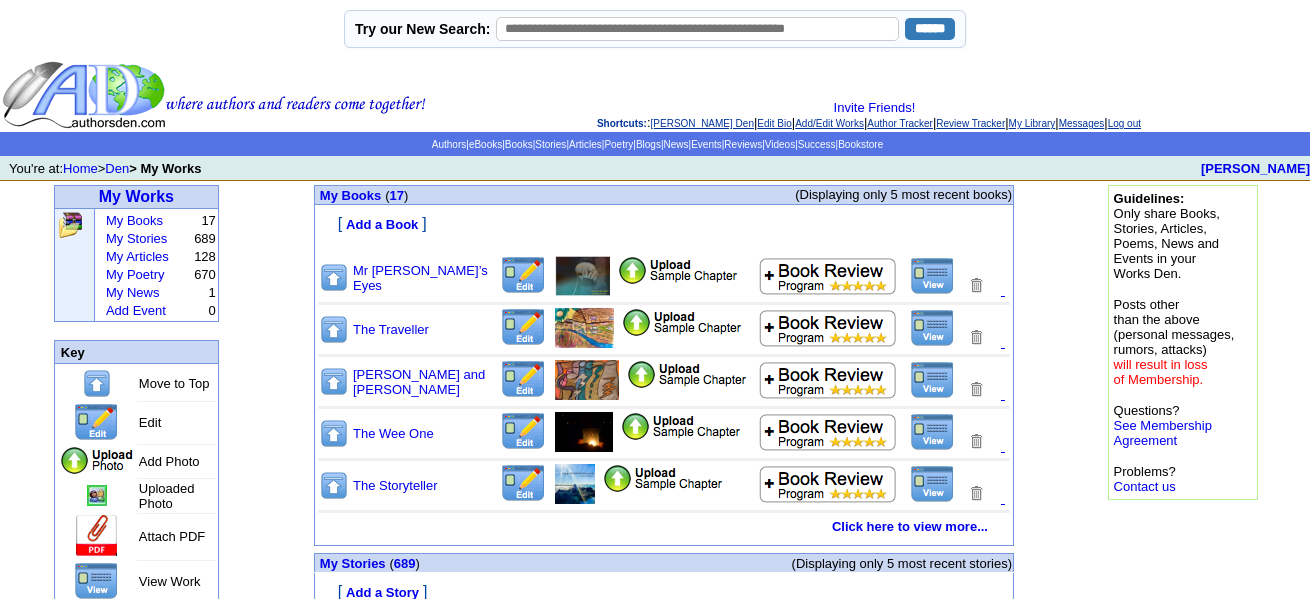 click on "Log out" 